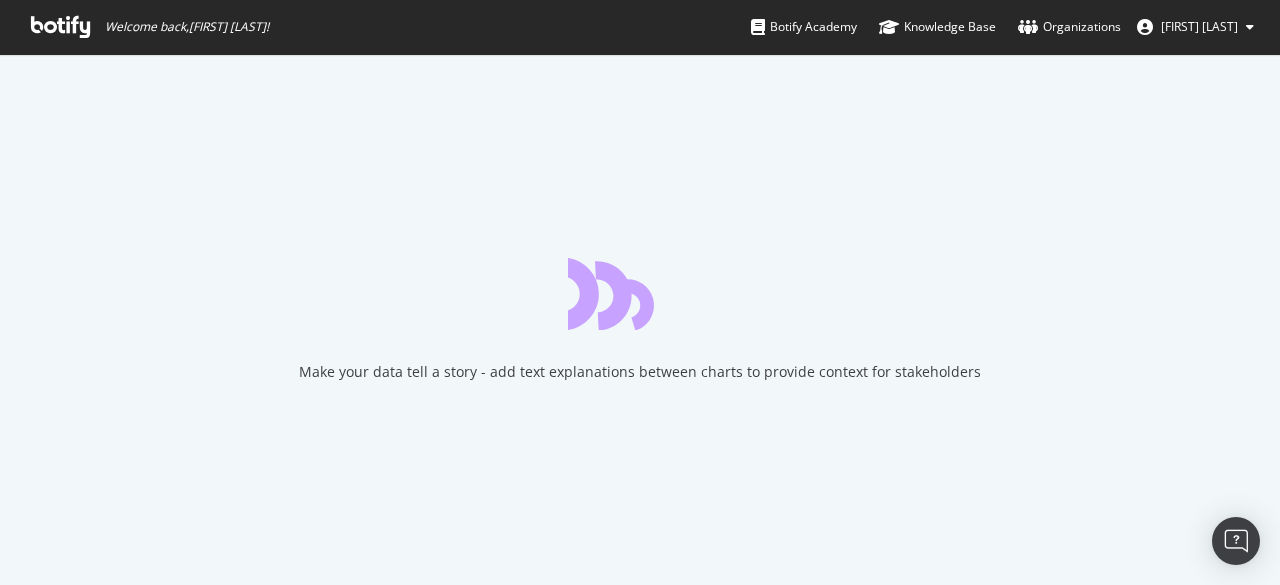 scroll, scrollTop: 0, scrollLeft: 0, axis: both 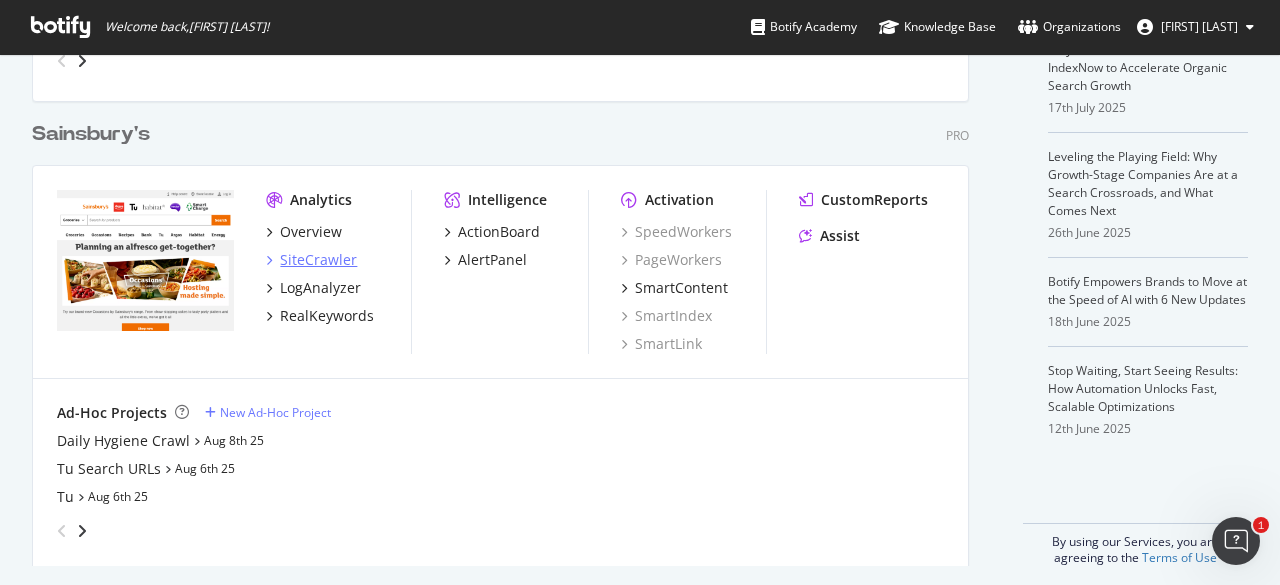 click on "SiteCrawler" at bounding box center [318, 260] 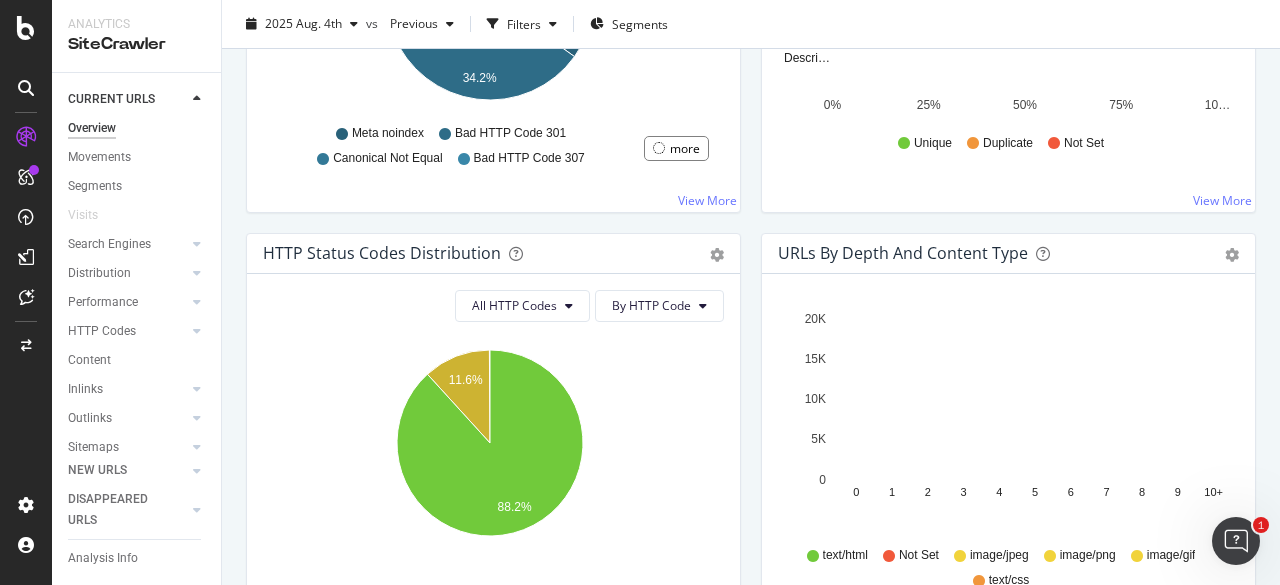 scroll, scrollTop: 1210, scrollLeft: 0, axis: vertical 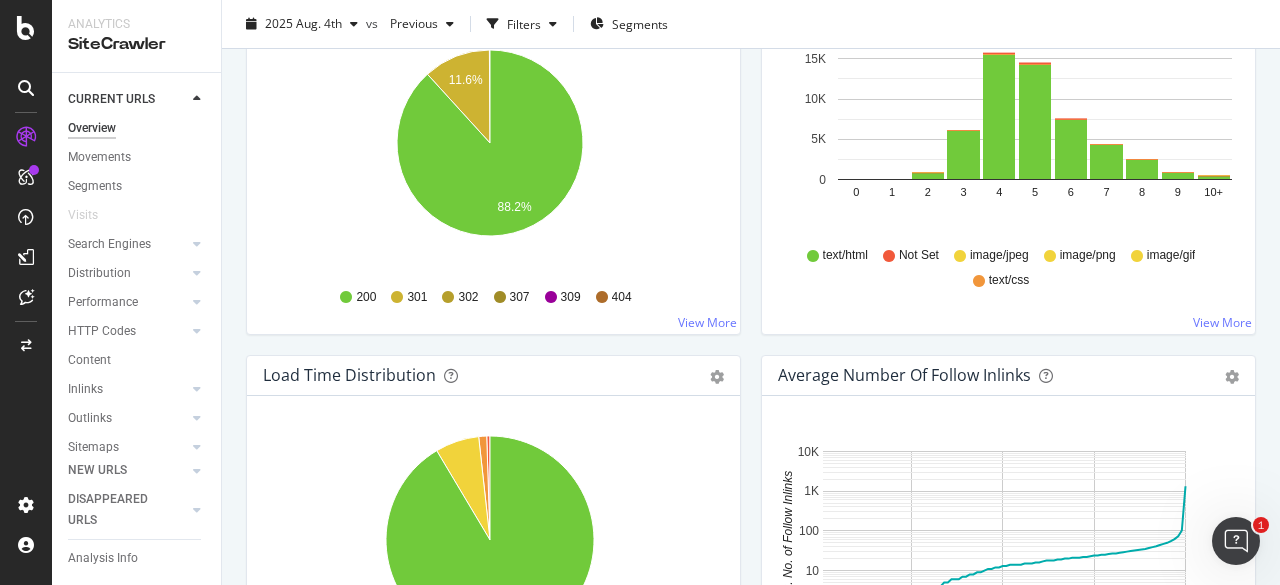 click on "404" at bounding box center (614, 297) 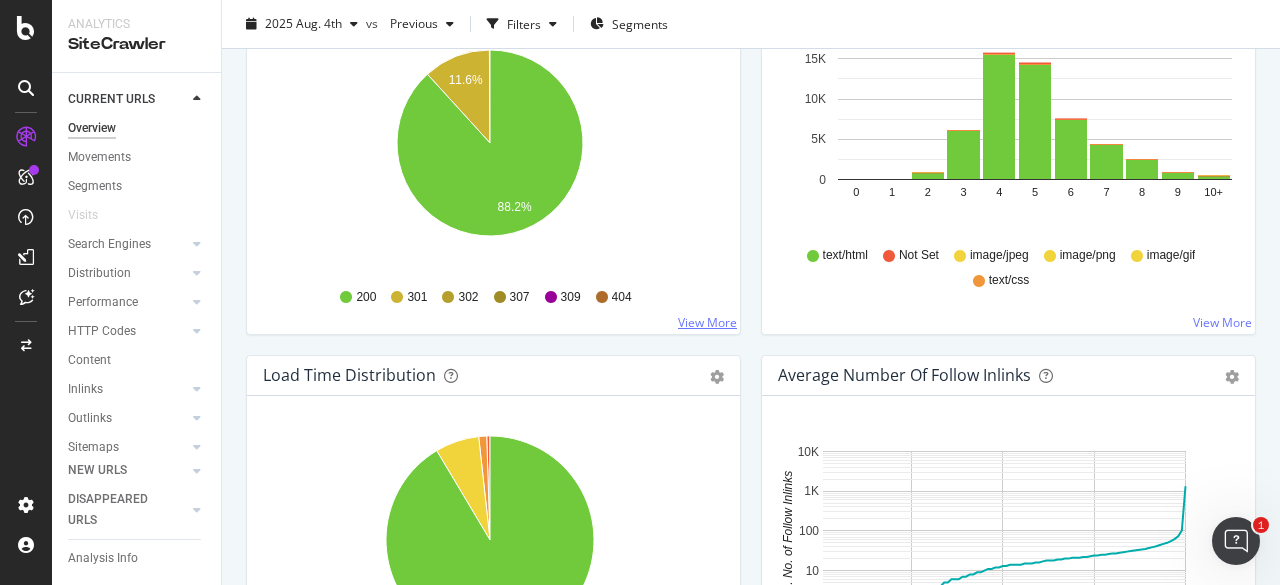 click on "View More" at bounding box center [707, 322] 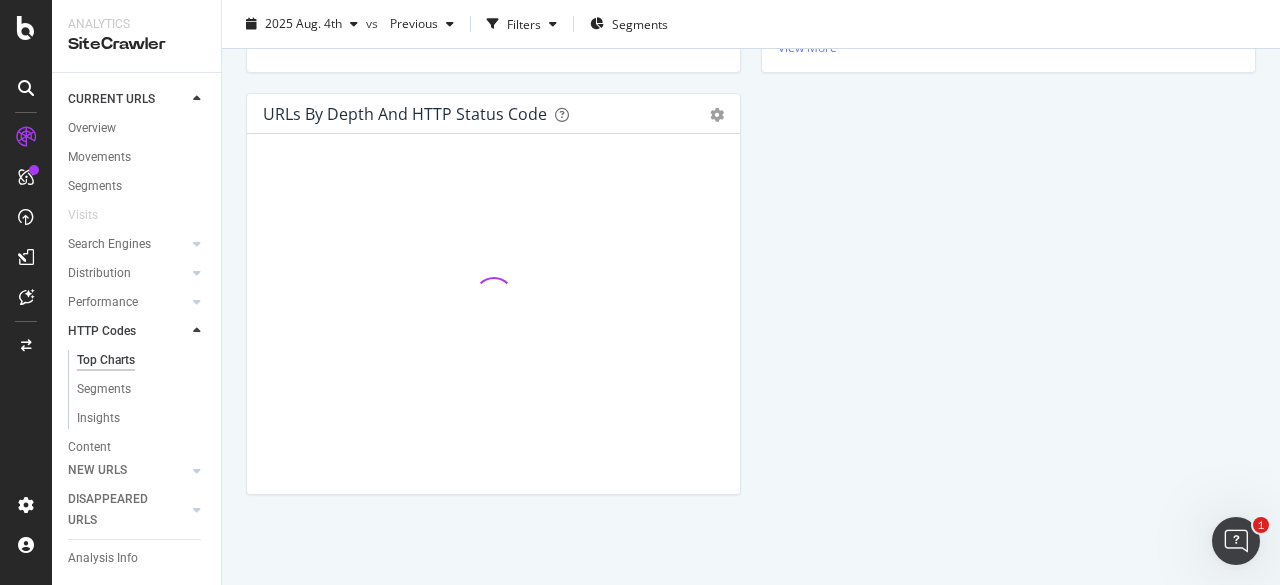 scroll, scrollTop: 597, scrollLeft: 0, axis: vertical 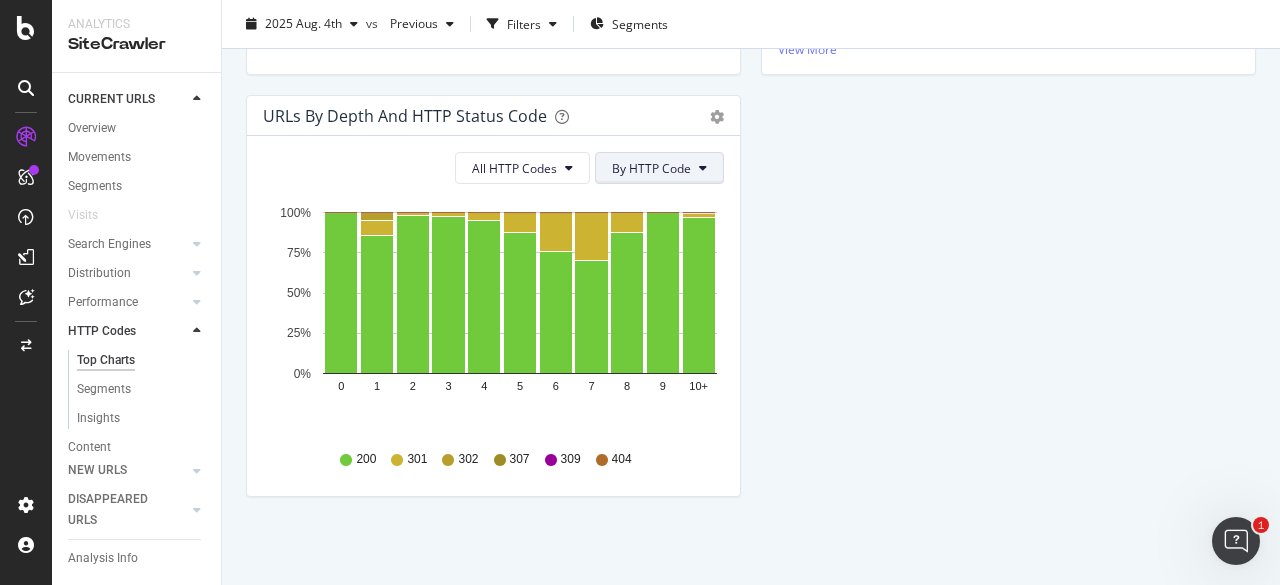 click on "By HTTP Code" at bounding box center (651, 168) 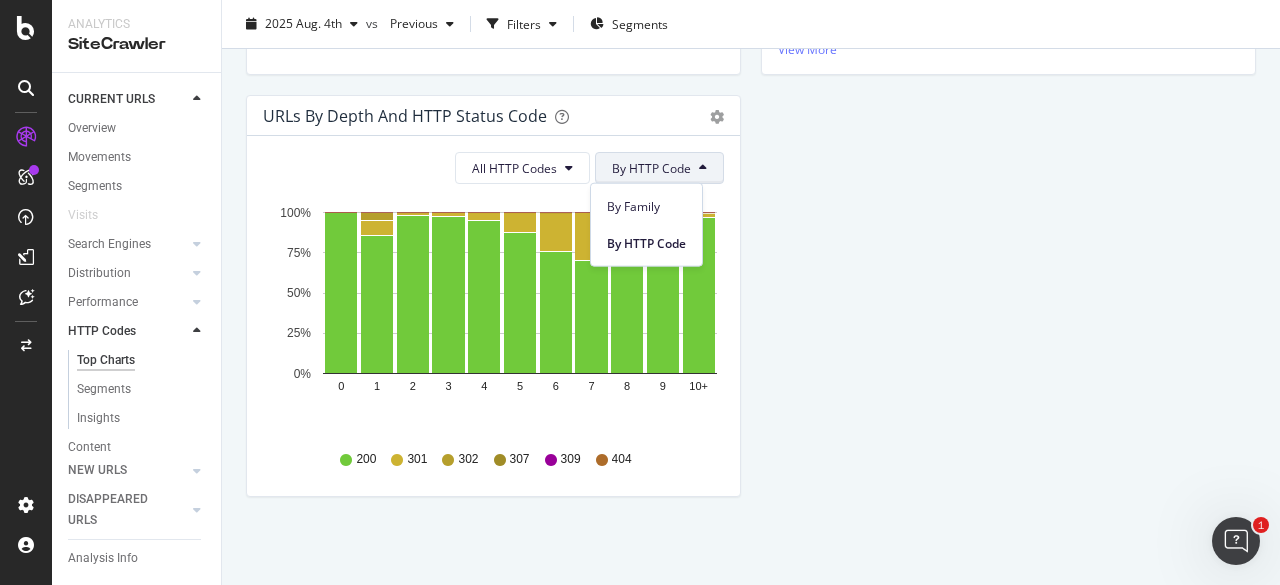 click on "HTTP Status Codes Distribution Pie Table Export as CSV Add to Custom Report All HTTP Codes By HTTP Code Hold CTRL while clicking to filter the report. [PERCENTAGE] [PERCENTAGE] HTTP Code Crawled URLs 200 [NUMBER] 301 [NUMBER] 302 [NUMBER] 307 [NUMBER] 309 [NUMBER] 404 [NUMBER] [PERCENTAGE] 200 301 302 307 309 404
Insights
Metric
# URLS
Trend
View More
Bar (by Value) Table 0 1" at bounding box center [751, 95] 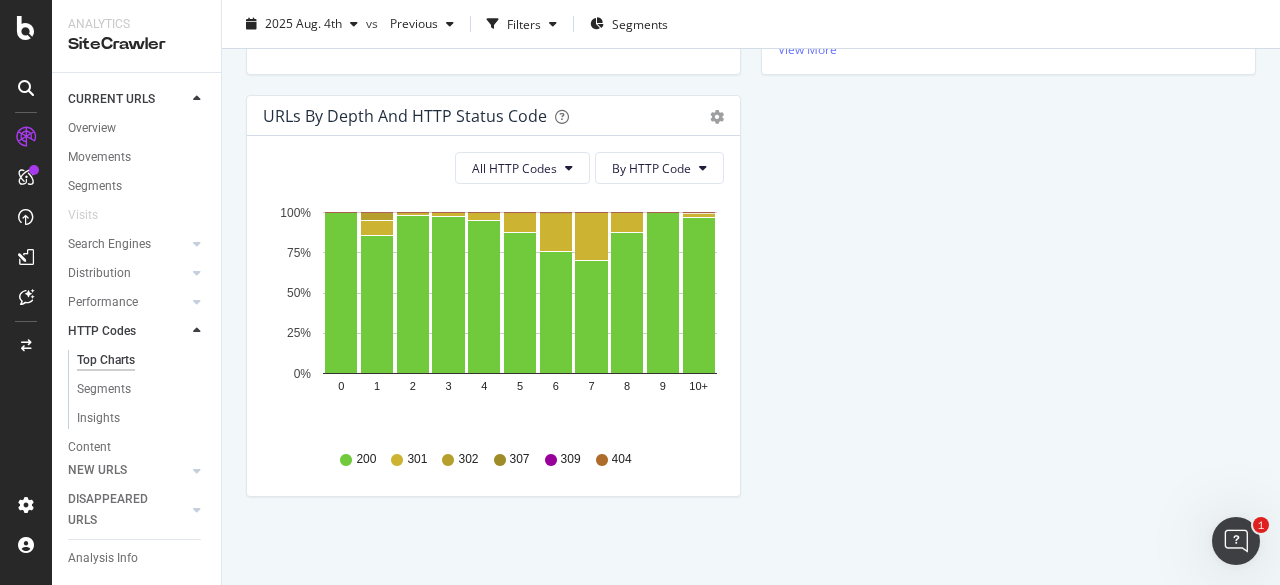 click on "200 301 302 307 309 404" at bounding box center [493, 459] 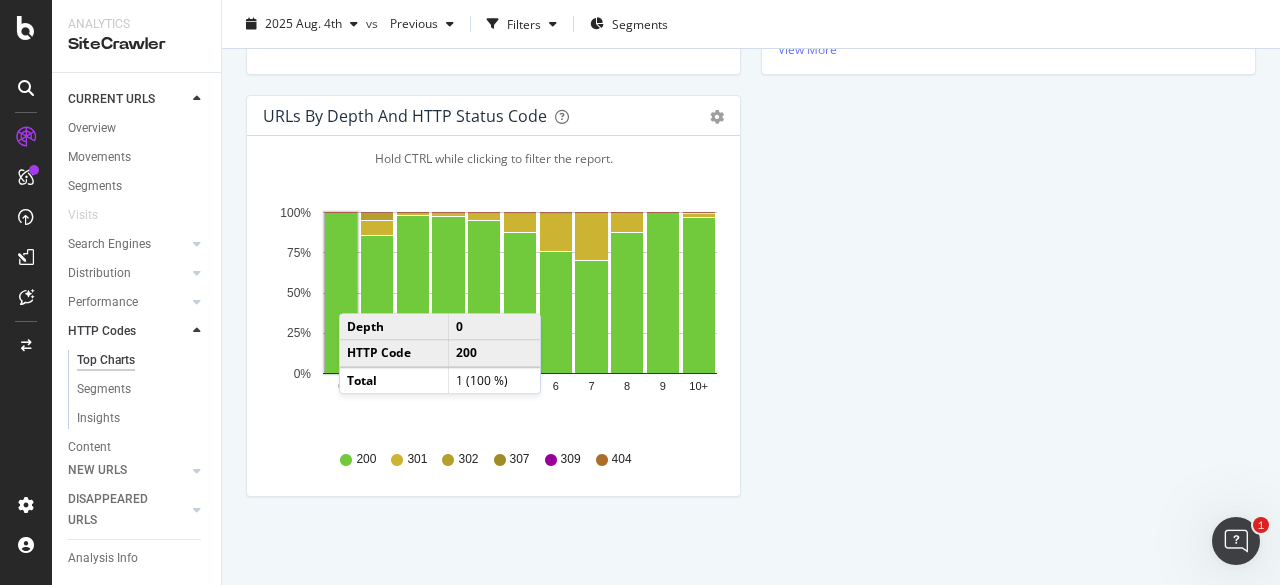 click 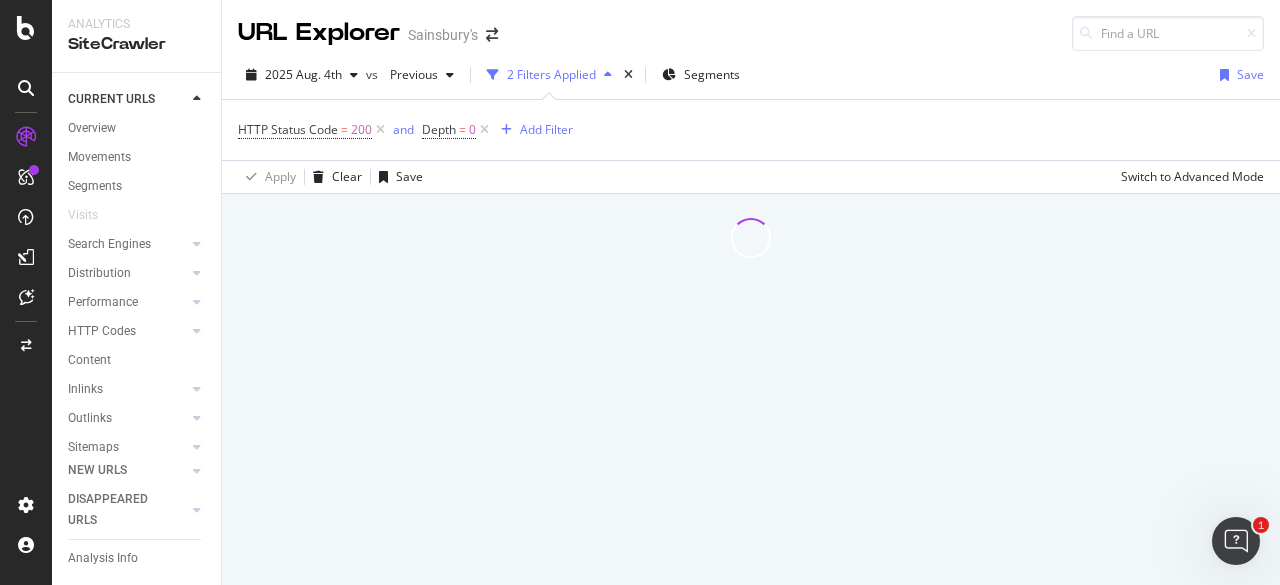 scroll, scrollTop: 0, scrollLeft: 0, axis: both 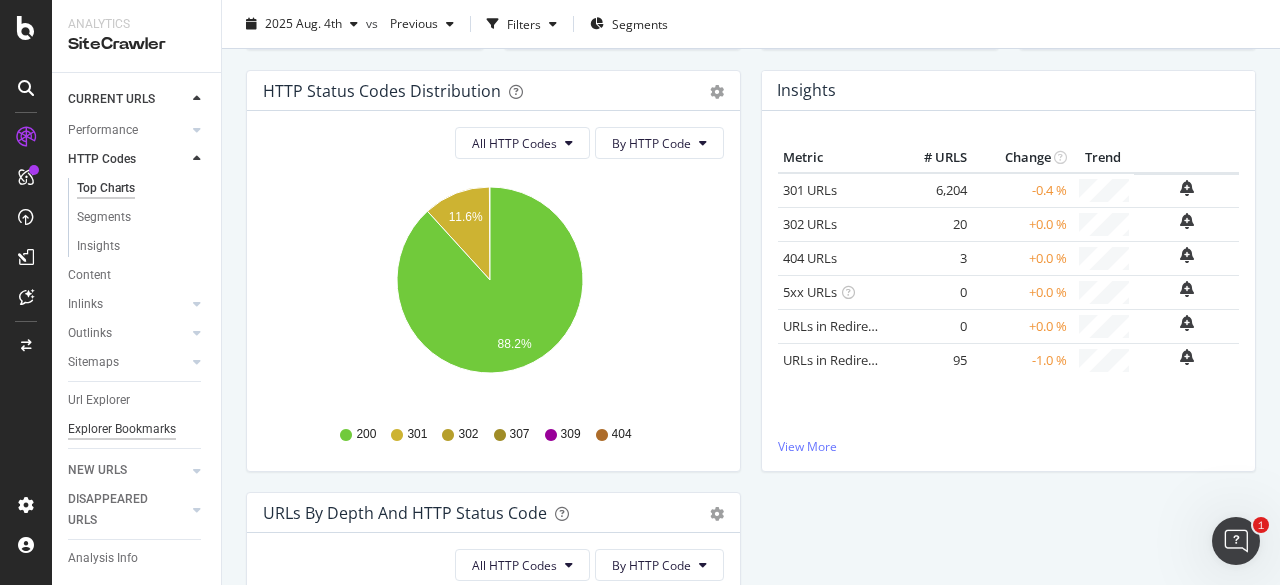 click on "Explorer Bookmarks" at bounding box center [122, 429] 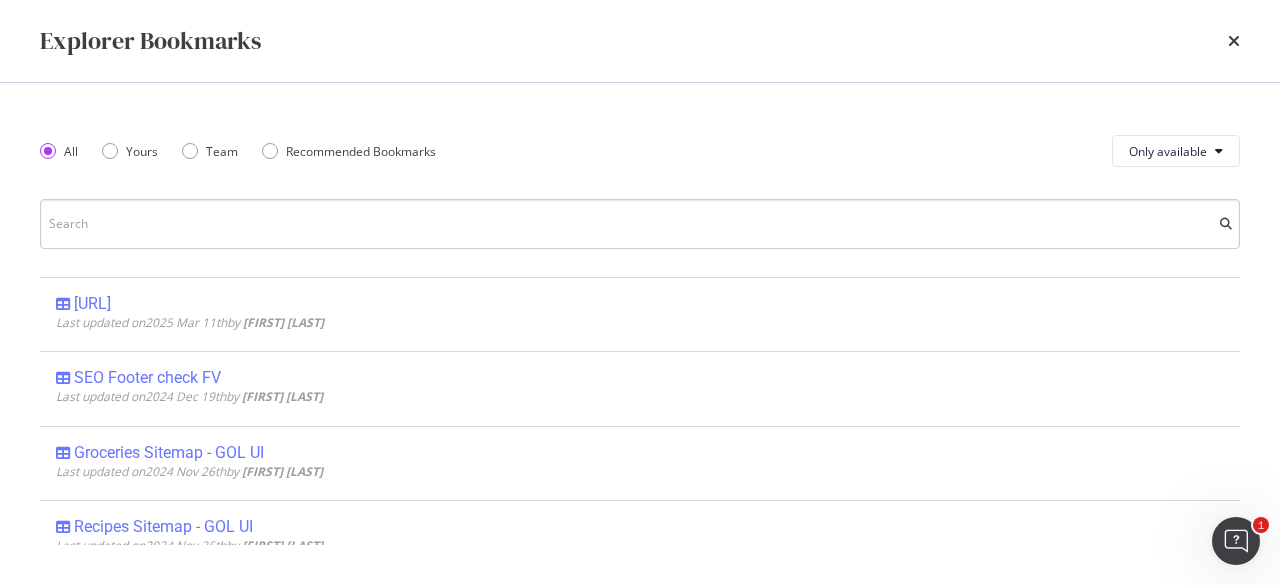 click at bounding box center (640, 224) 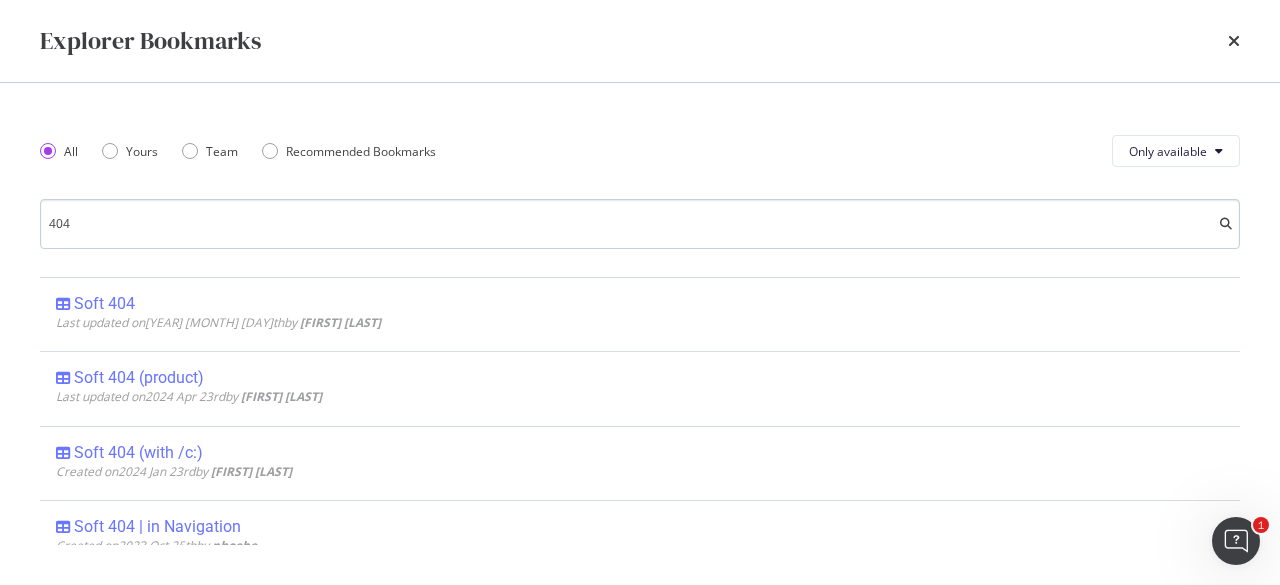 type on "404" 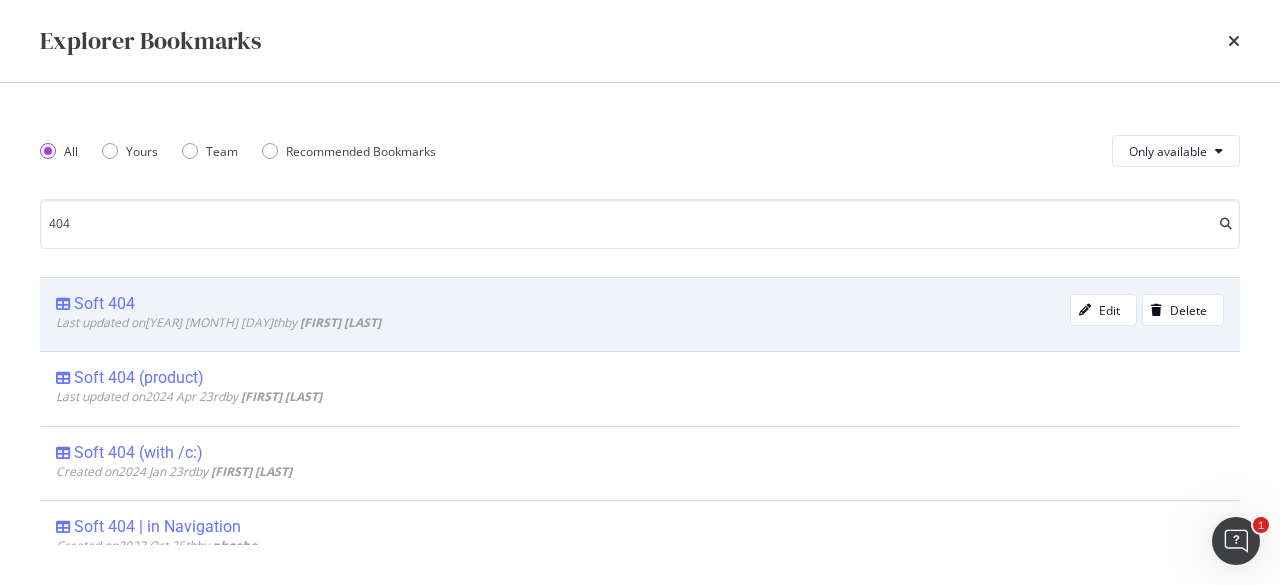 click on "Soft 404" at bounding box center (563, 304) 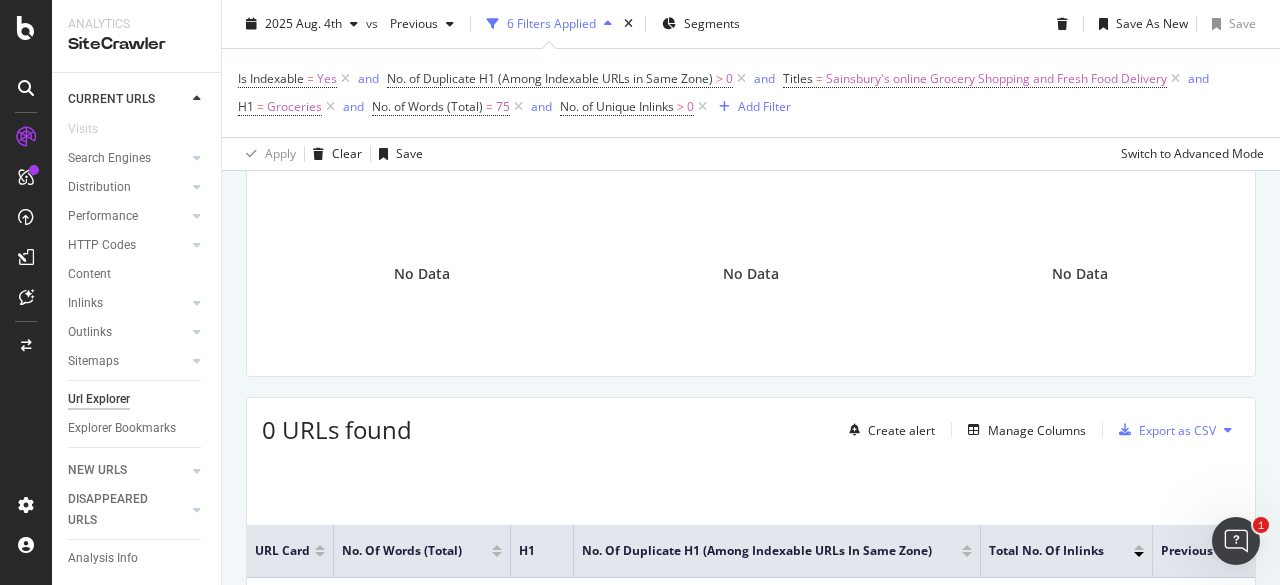 scroll, scrollTop: 106, scrollLeft: 0, axis: vertical 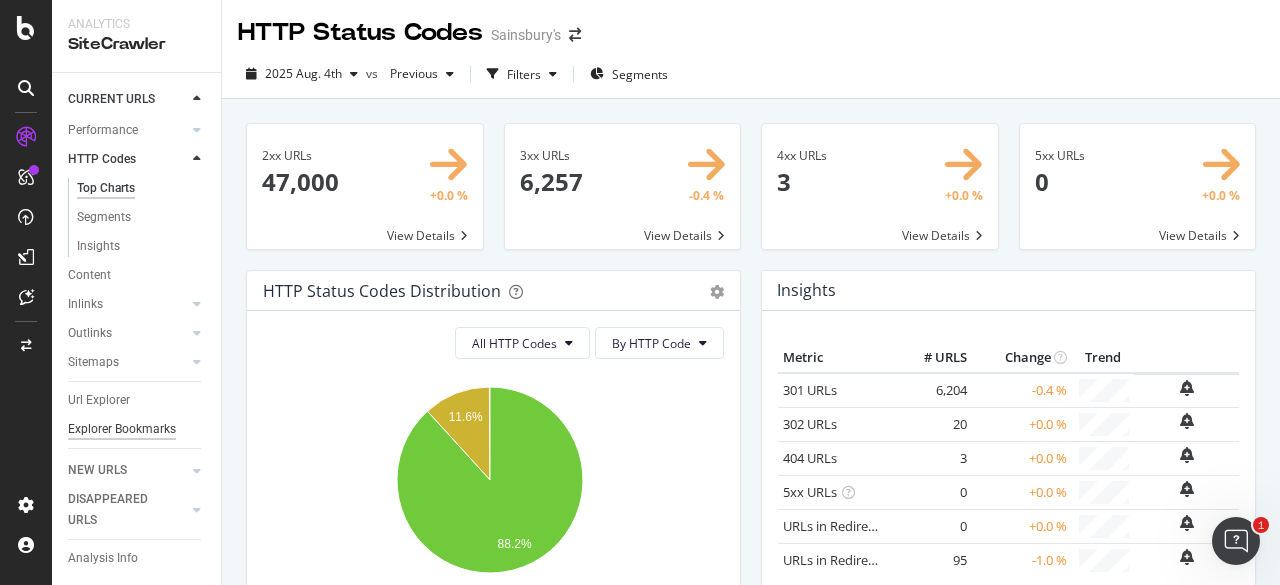 click on "Explorer Bookmarks" at bounding box center (122, 429) 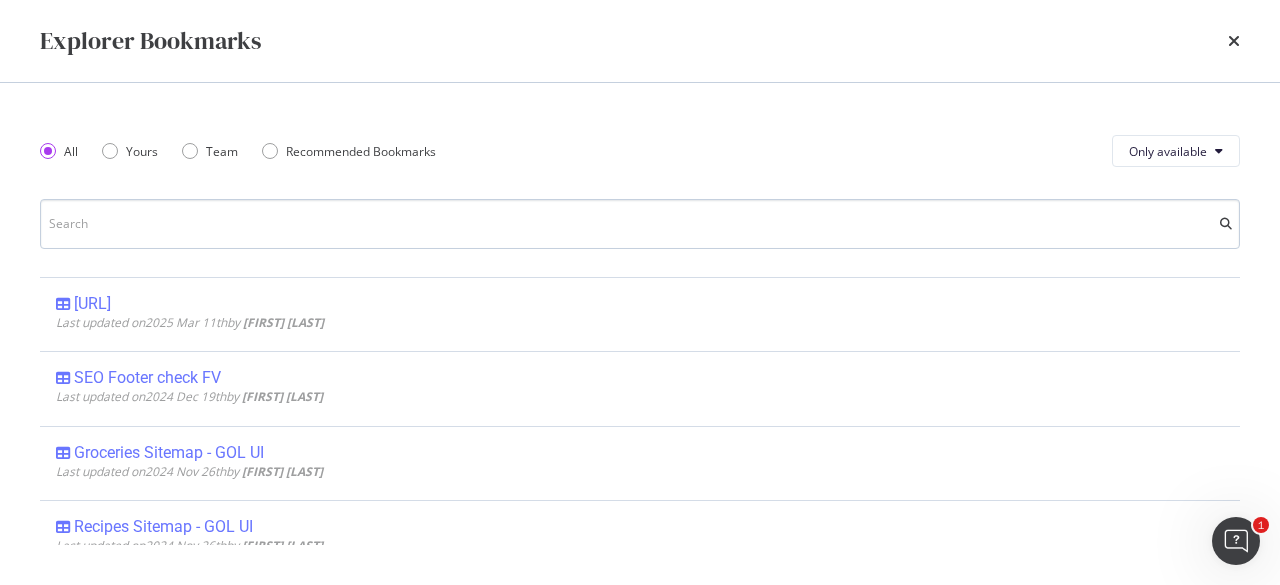click at bounding box center (640, 224) 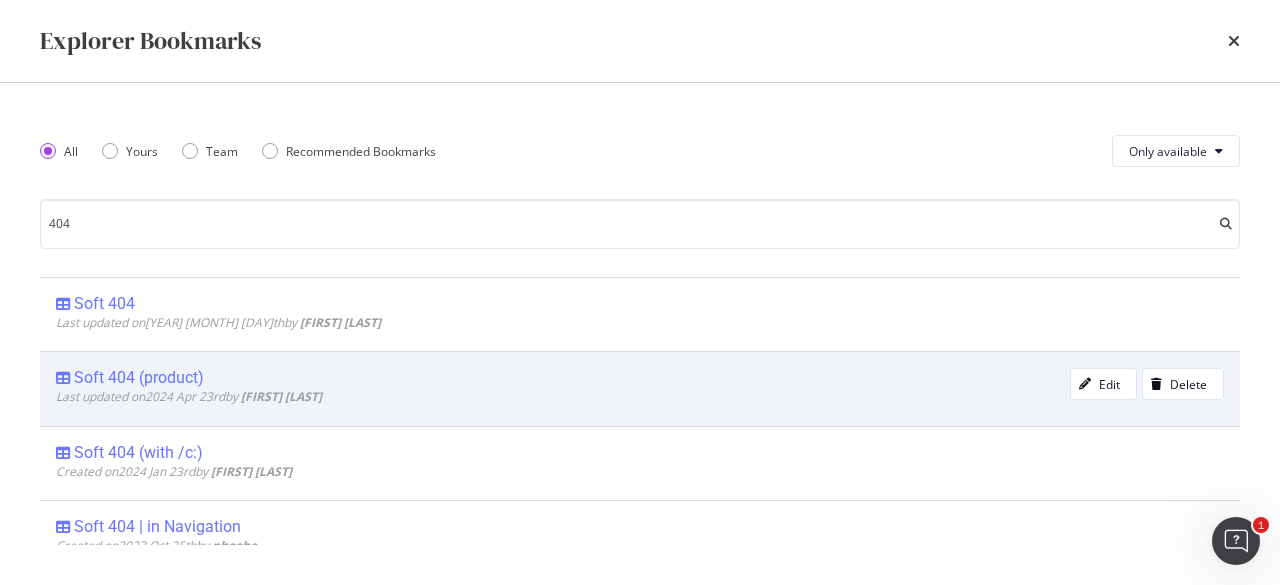 type on "404" 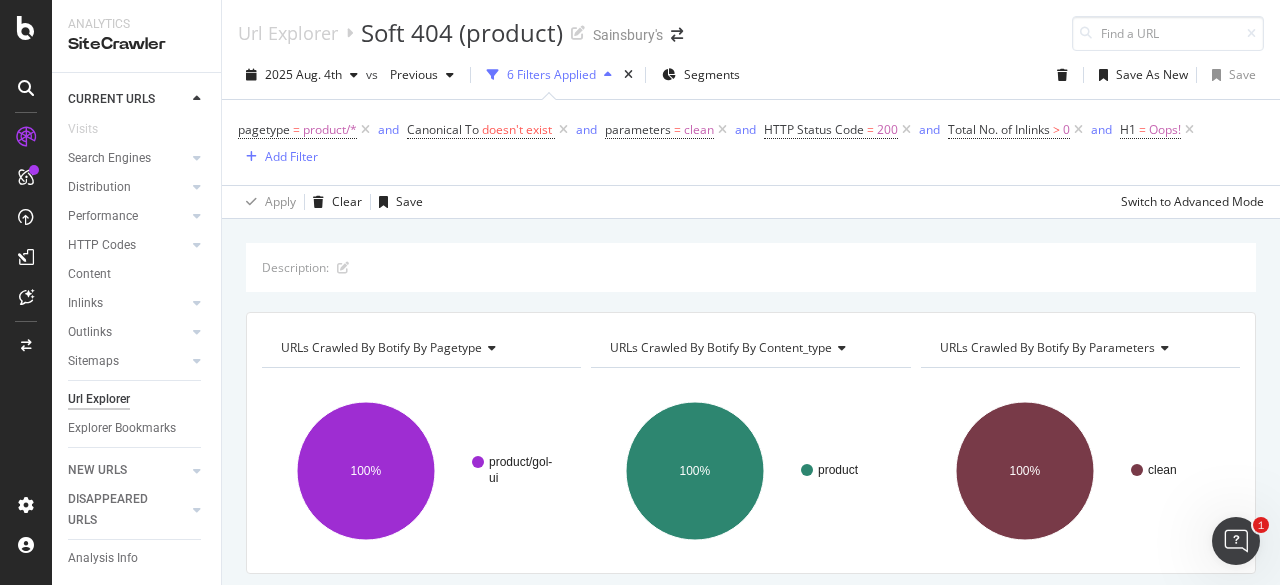 scroll, scrollTop: 106, scrollLeft: 0, axis: vertical 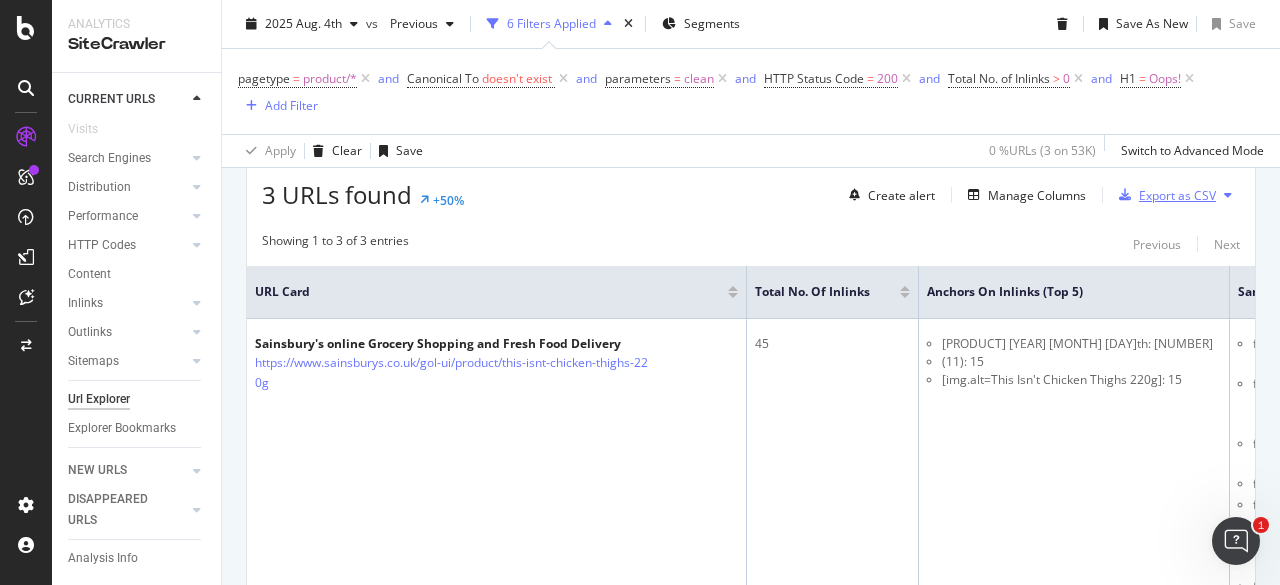 click on "Export as CSV" at bounding box center (1177, 195) 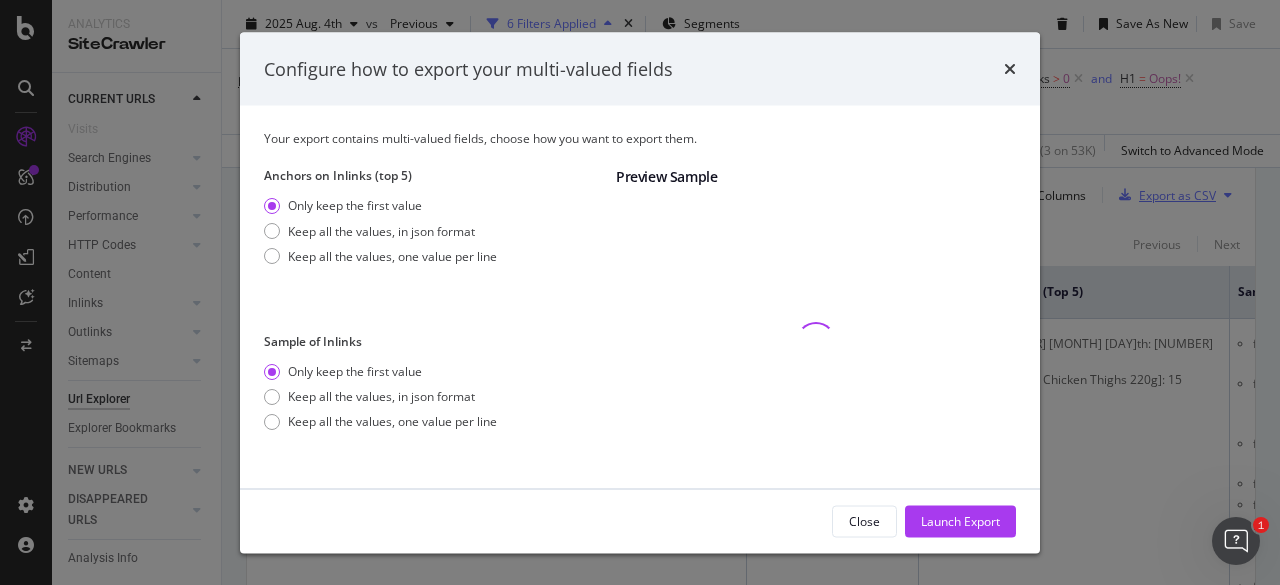 scroll, scrollTop: 110, scrollLeft: 0, axis: vertical 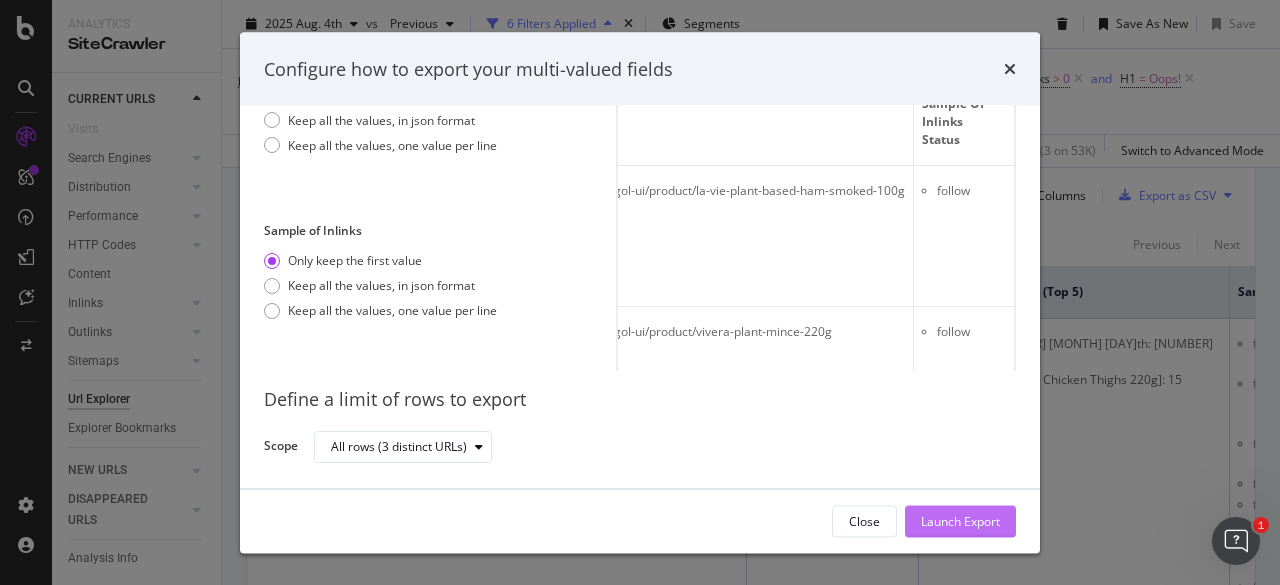 click on "Launch Export" at bounding box center [960, 520] 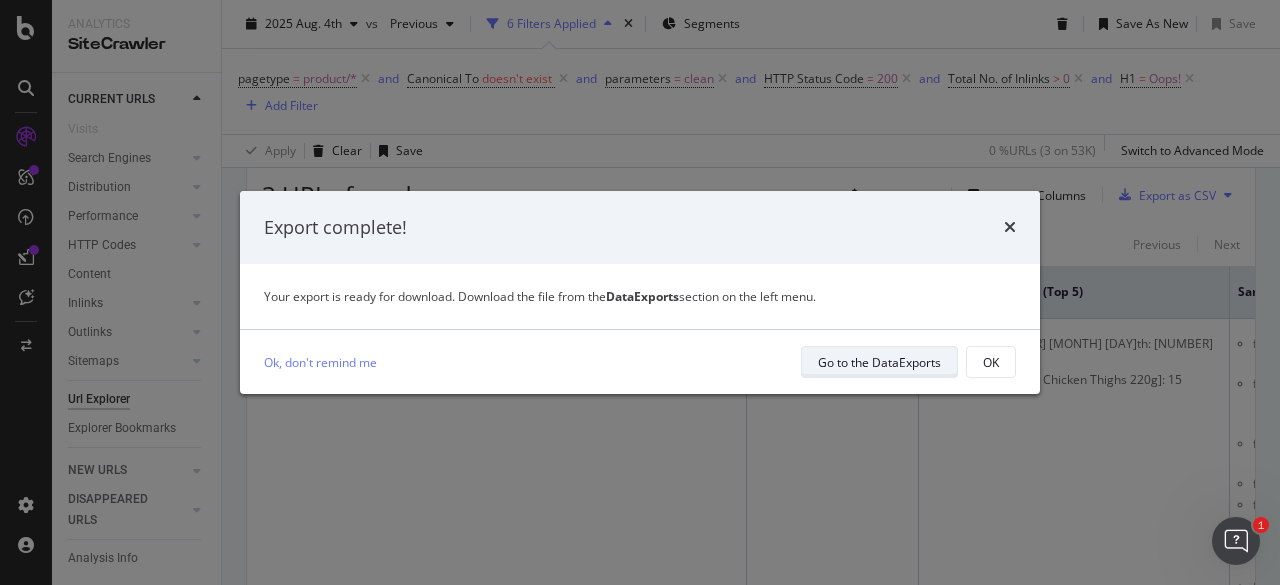 click on "Go to the DataExports" at bounding box center [879, 362] 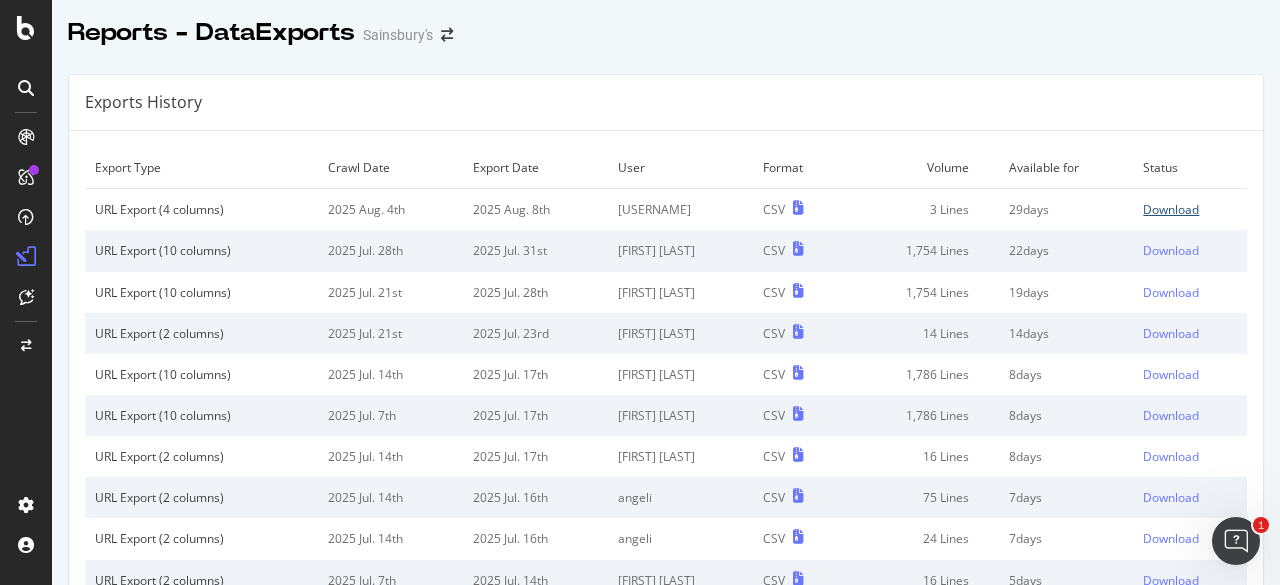click on "Download" at bounding box center [1171, 209] 